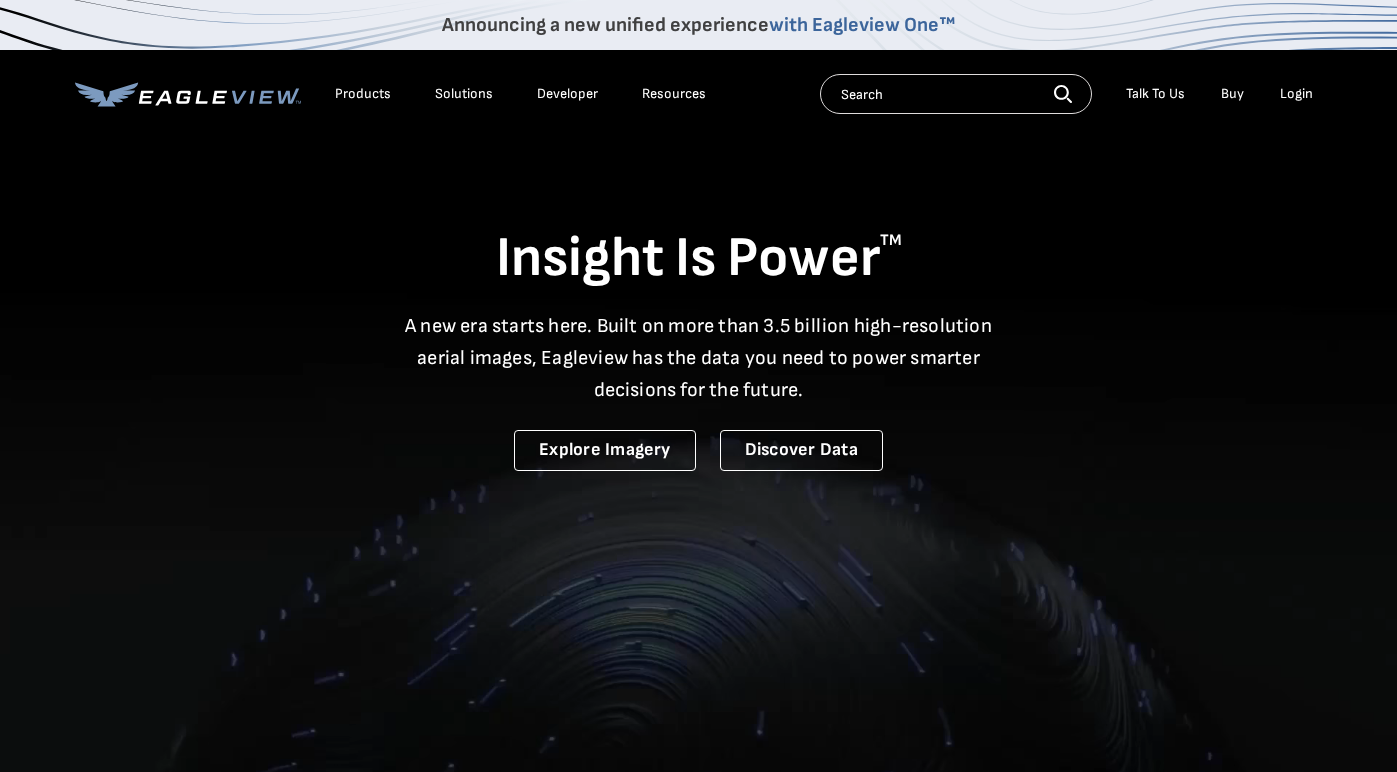 scroll, scrollTop: 0, scrollLeft: 0, axis: both 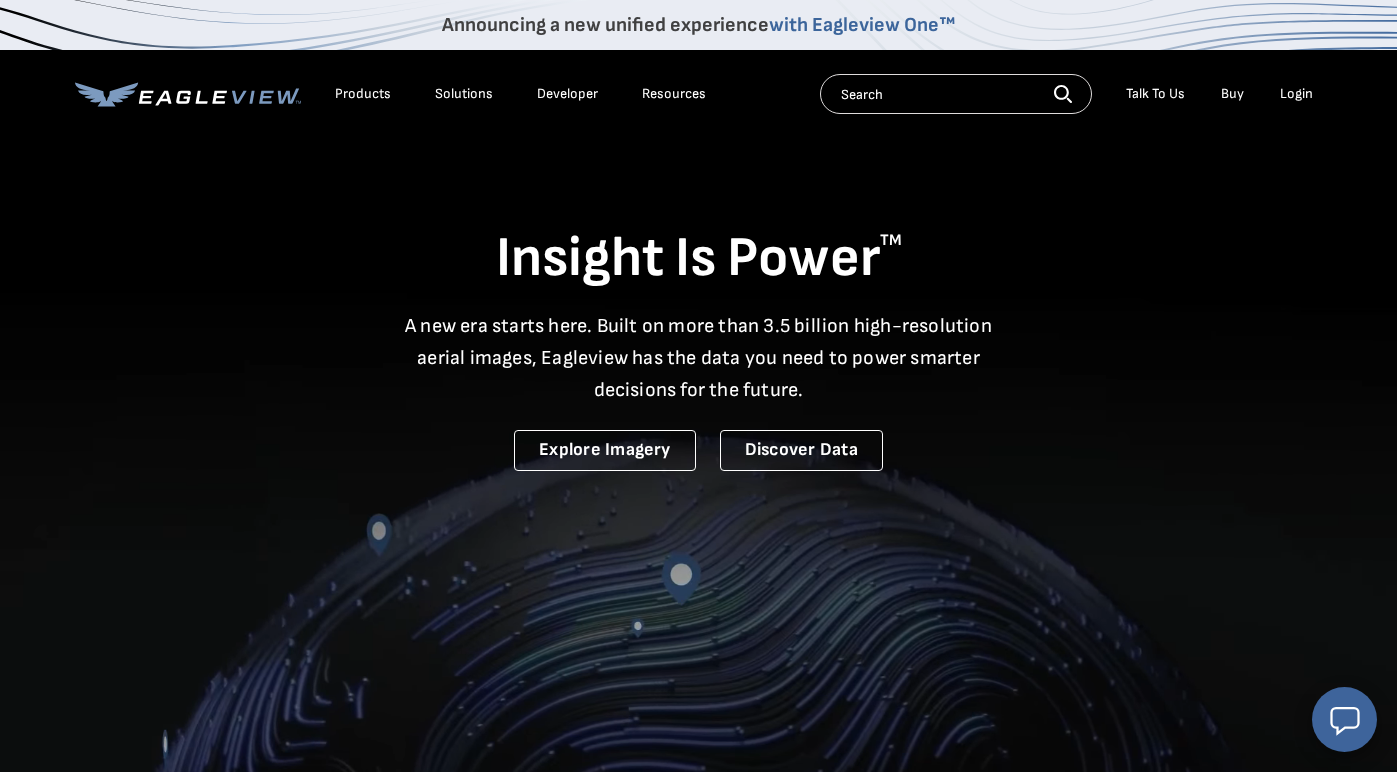 click on "Login" at bounding box center [1296, 94] 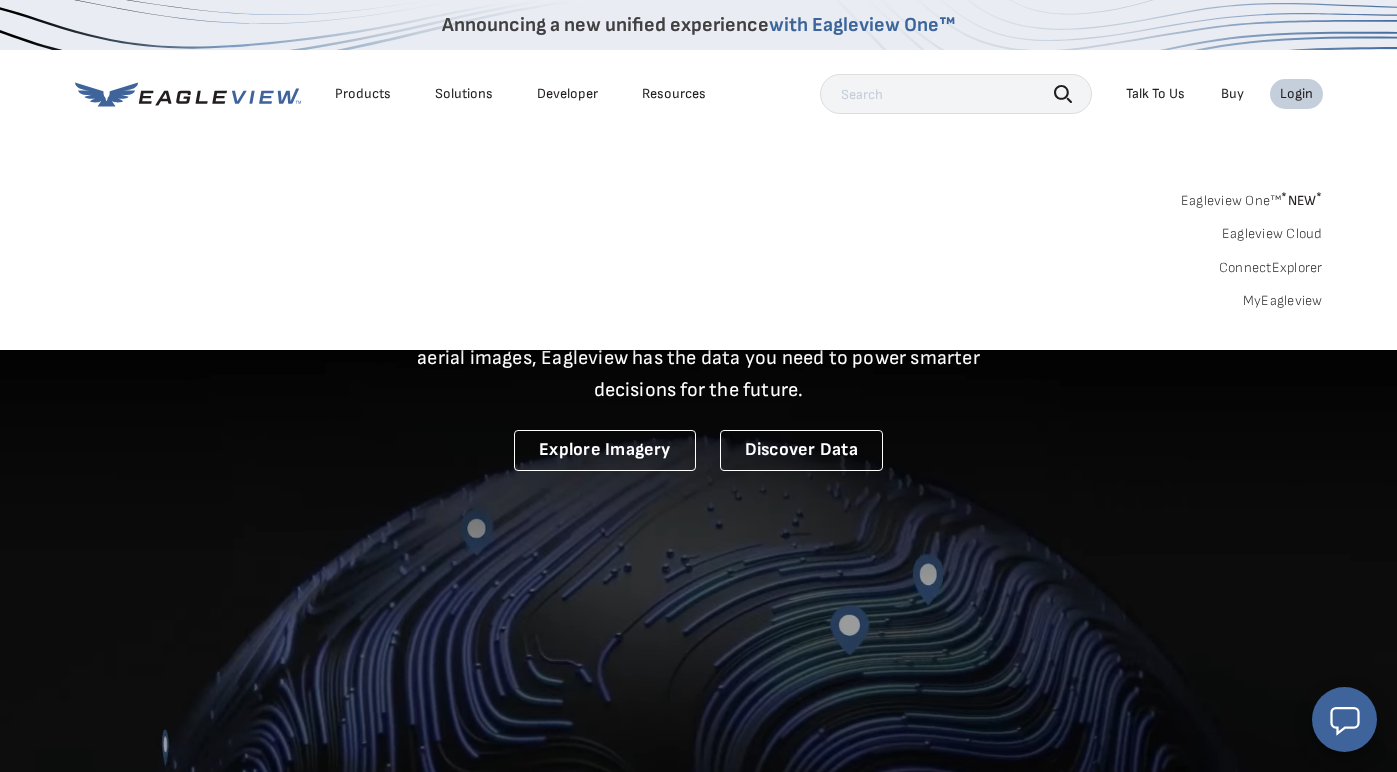 click on "Login" at bounding box center [1296, 94] 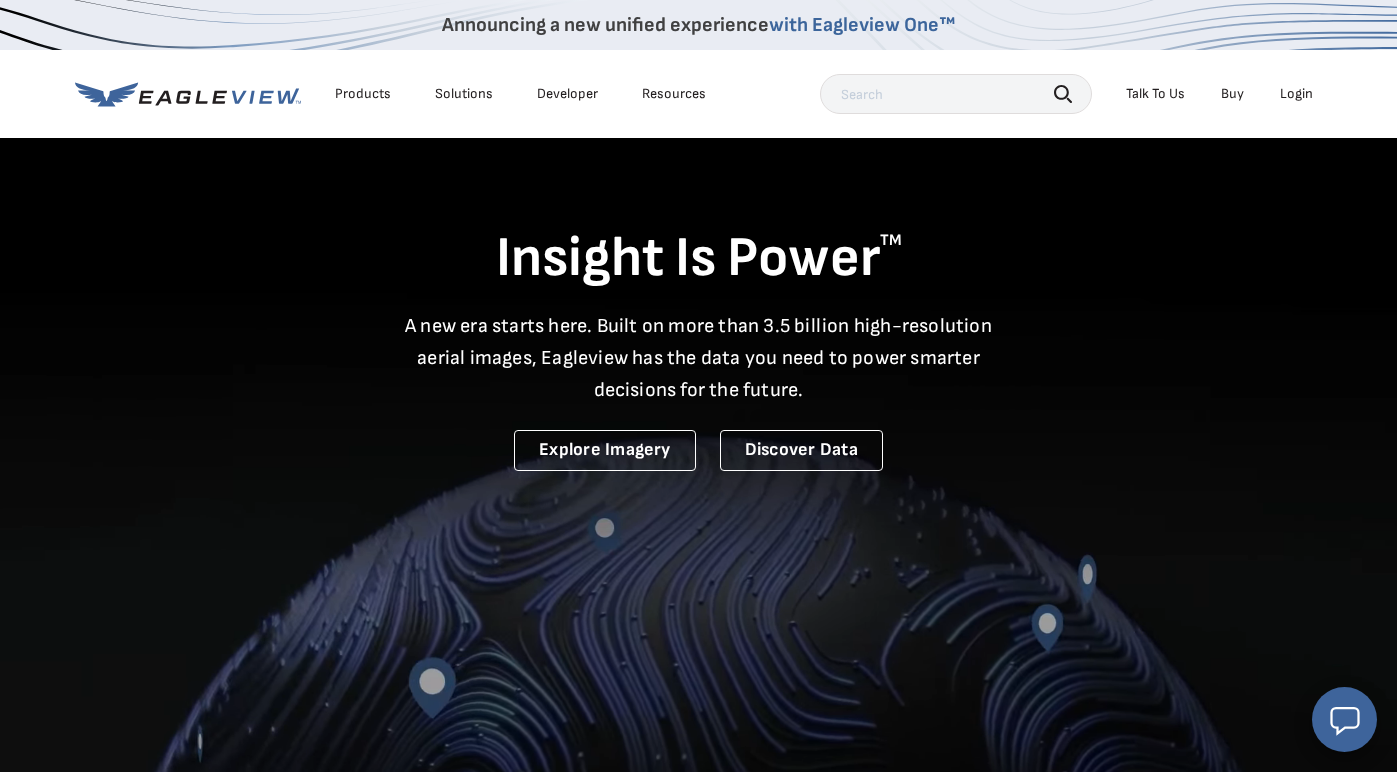 click on "Login" at bounding box center [1296, 94] 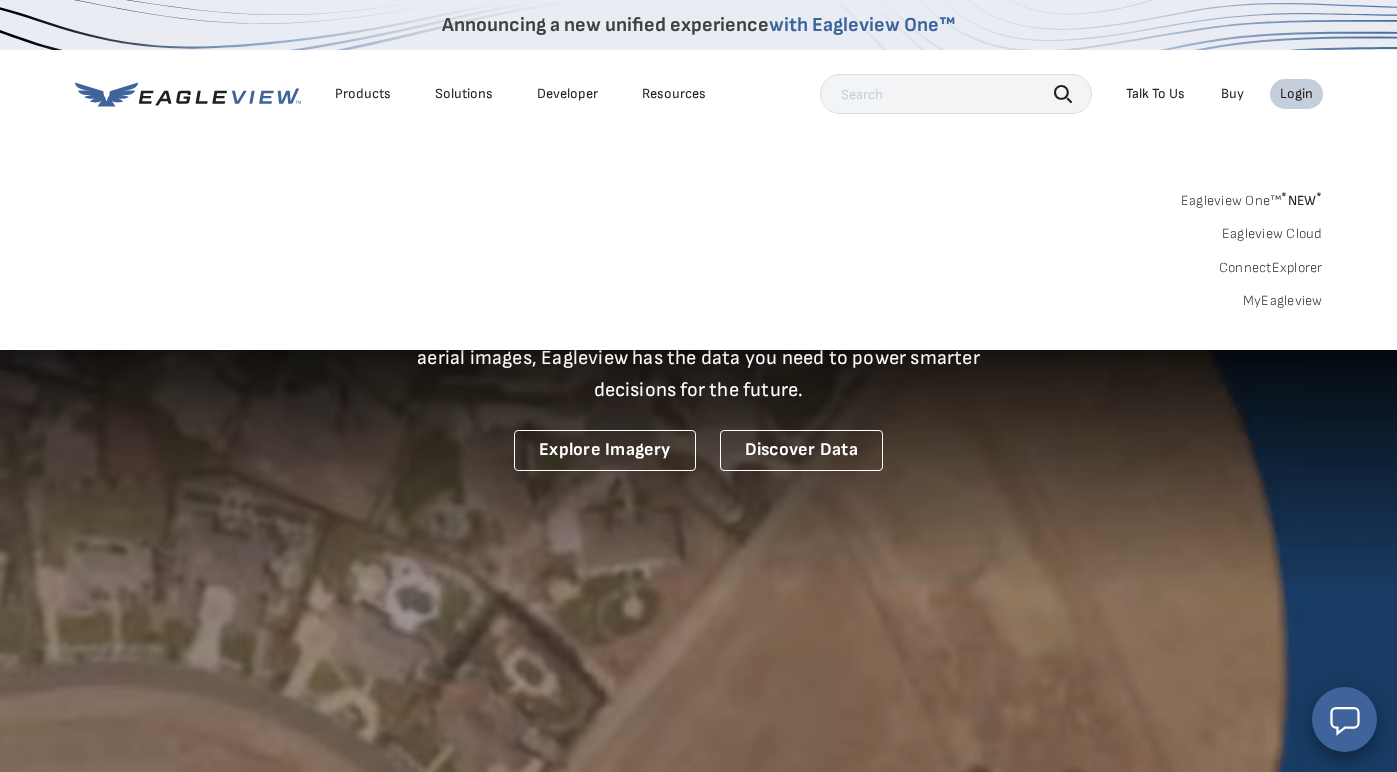 click on "MyEagleview" at bounding box center (1283, 301) 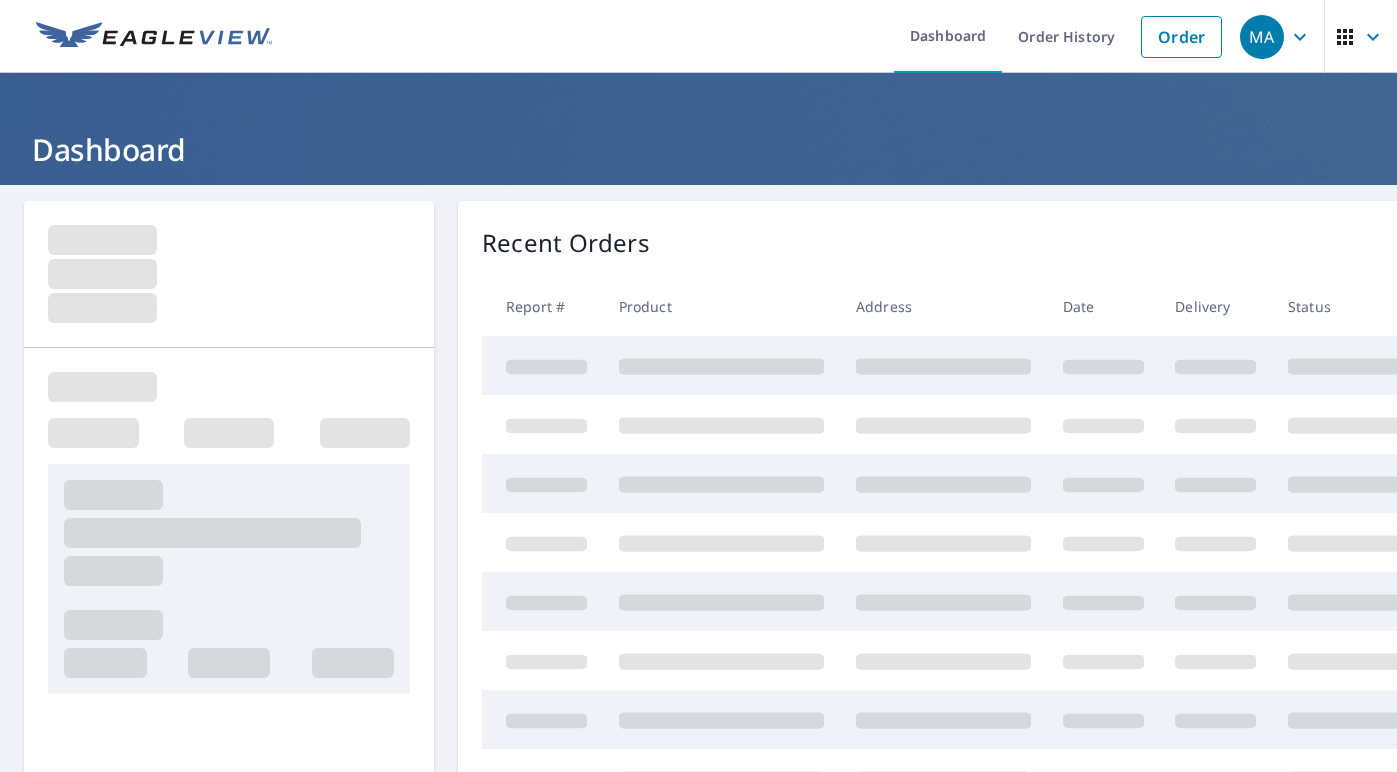 scroll, scrollTop: 0, scrollLeft: 0, axis: both 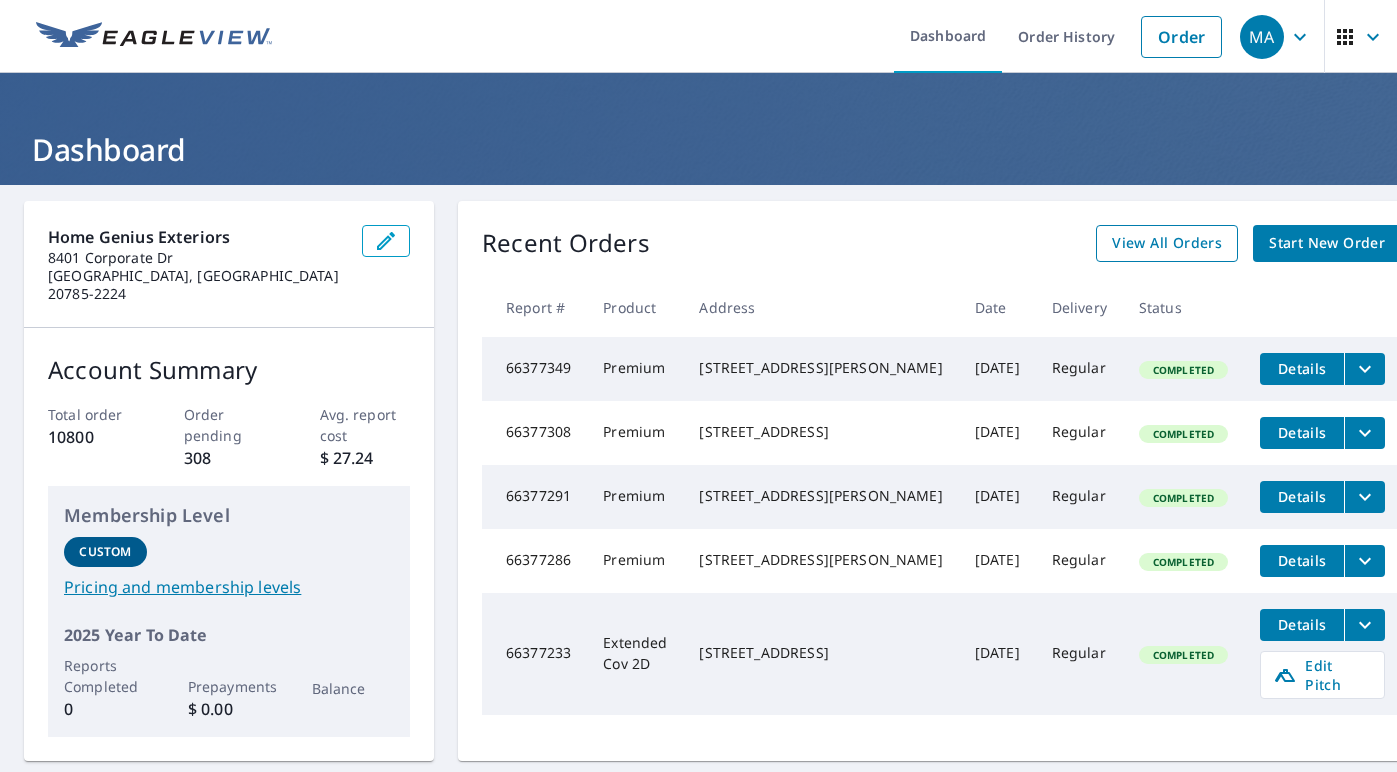 click on "View All Orders" at bounding box center [1167, 243] 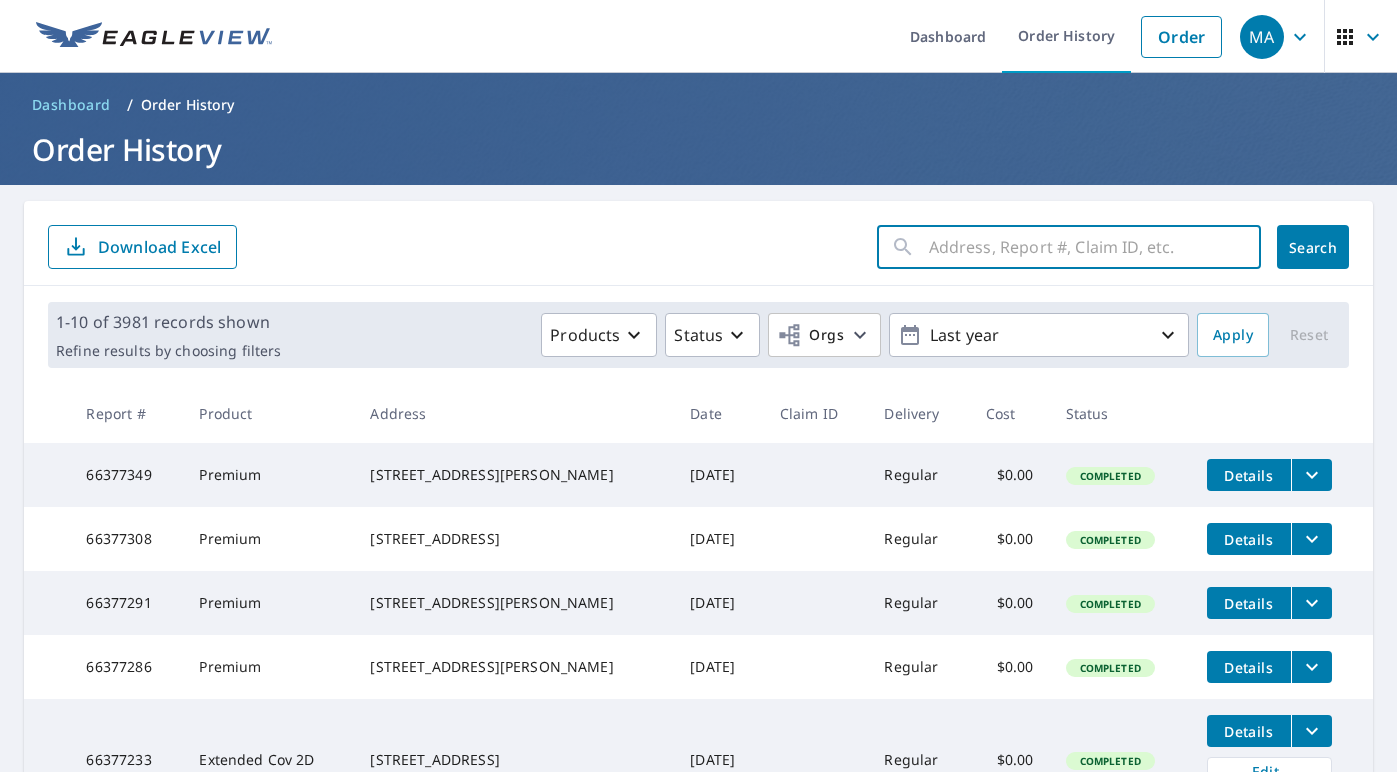 click at bounding box center (1095, 247) 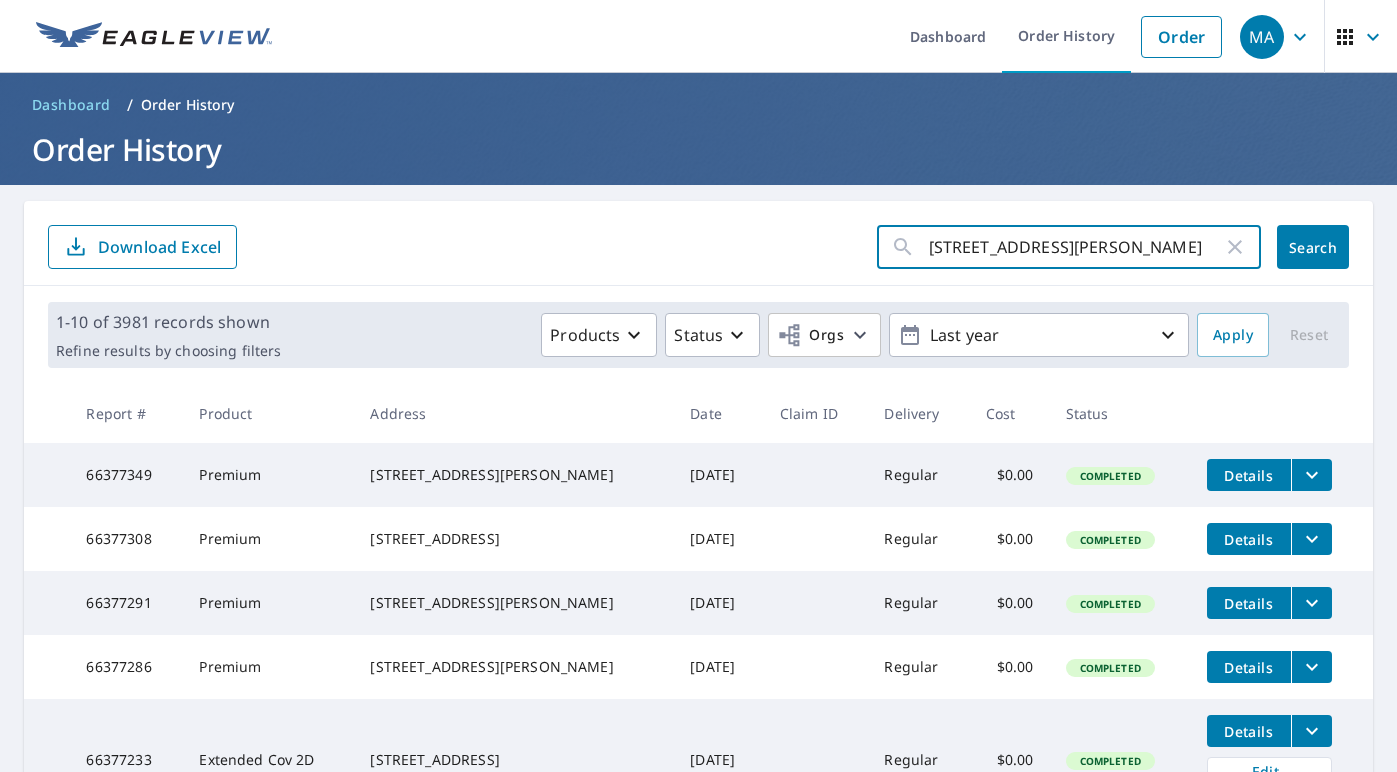drag, startPoint x: 1030, startPoint y: 245, endPoint x: 1413, endPoint y: 255, distance: 383.13052 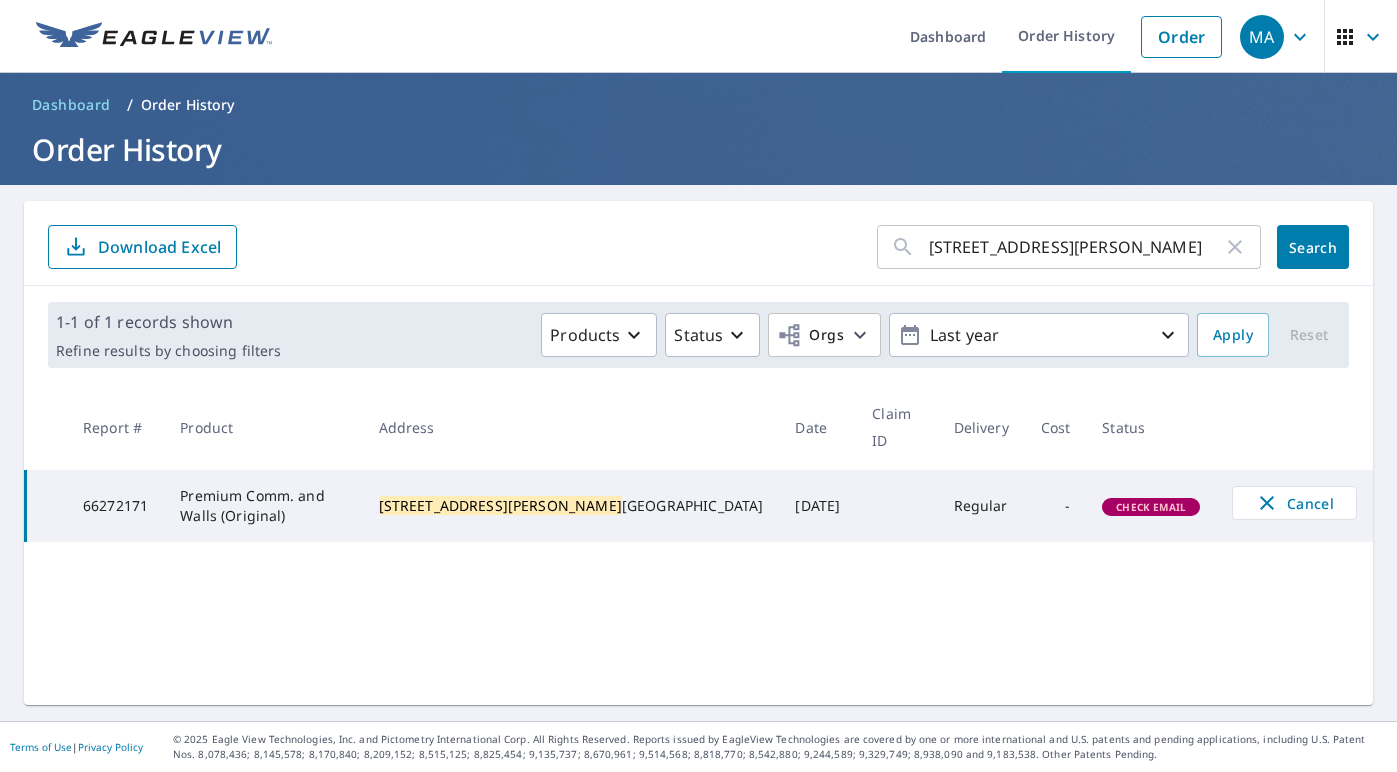 click on "Premium Comm. and Walls (Original)" at bounding box center (263, 506) 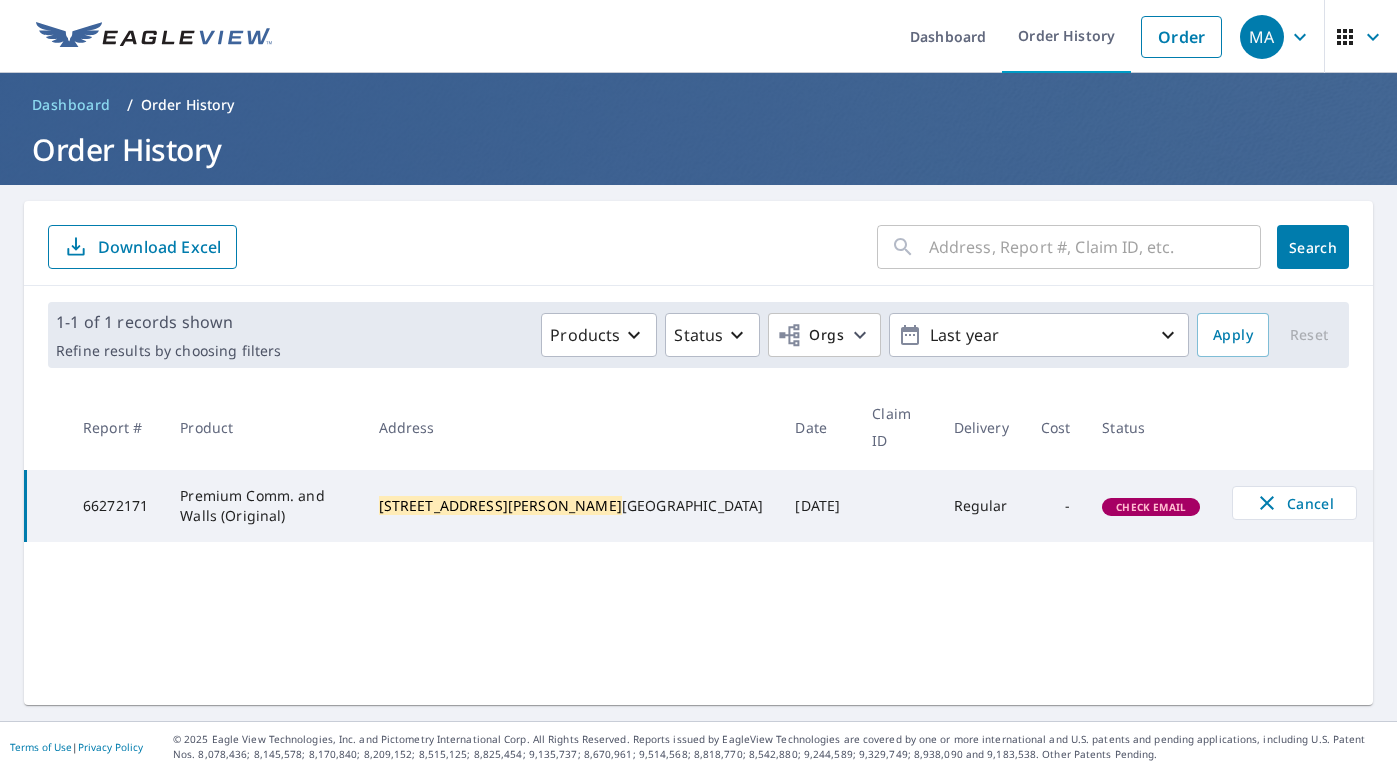 click on "Order History" at bounding box center (188, 105) 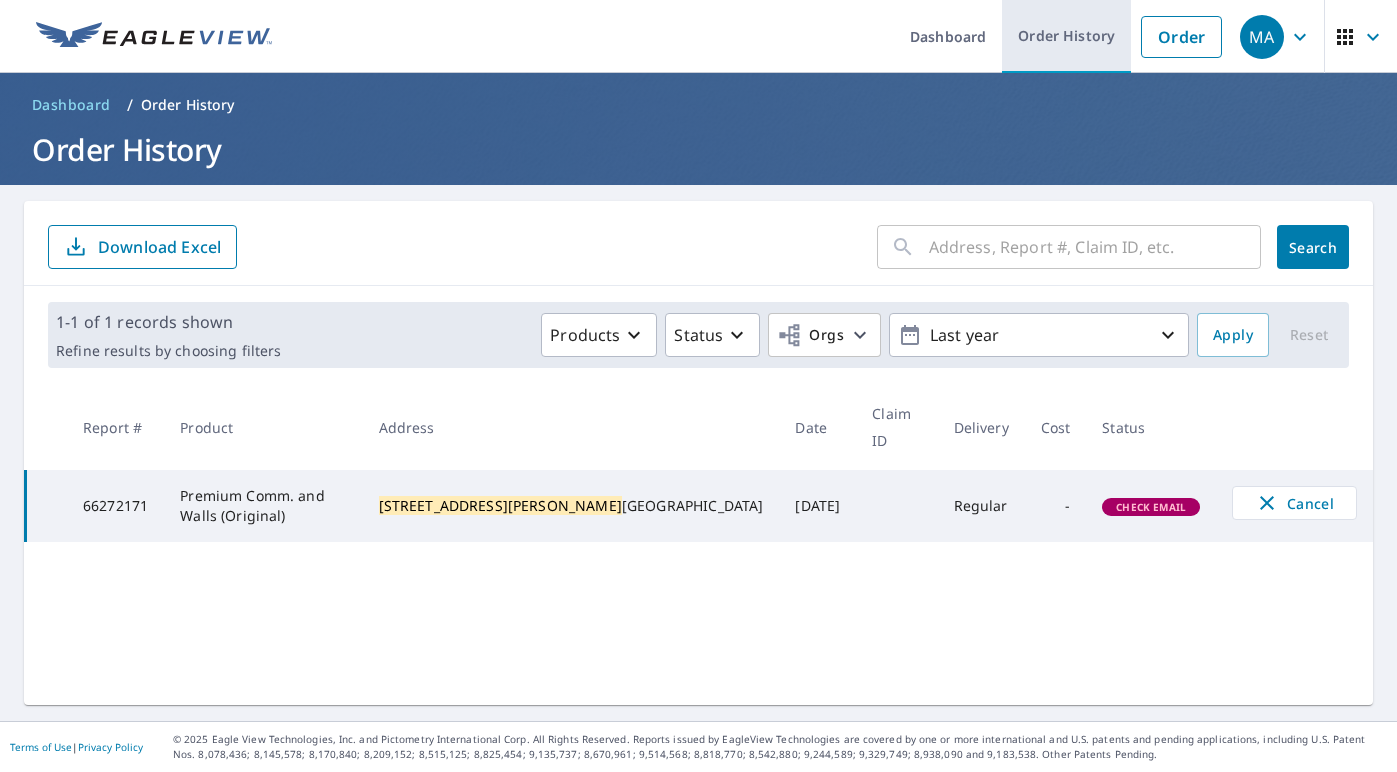 click on "Order History" at bounding box center (1066, 36) 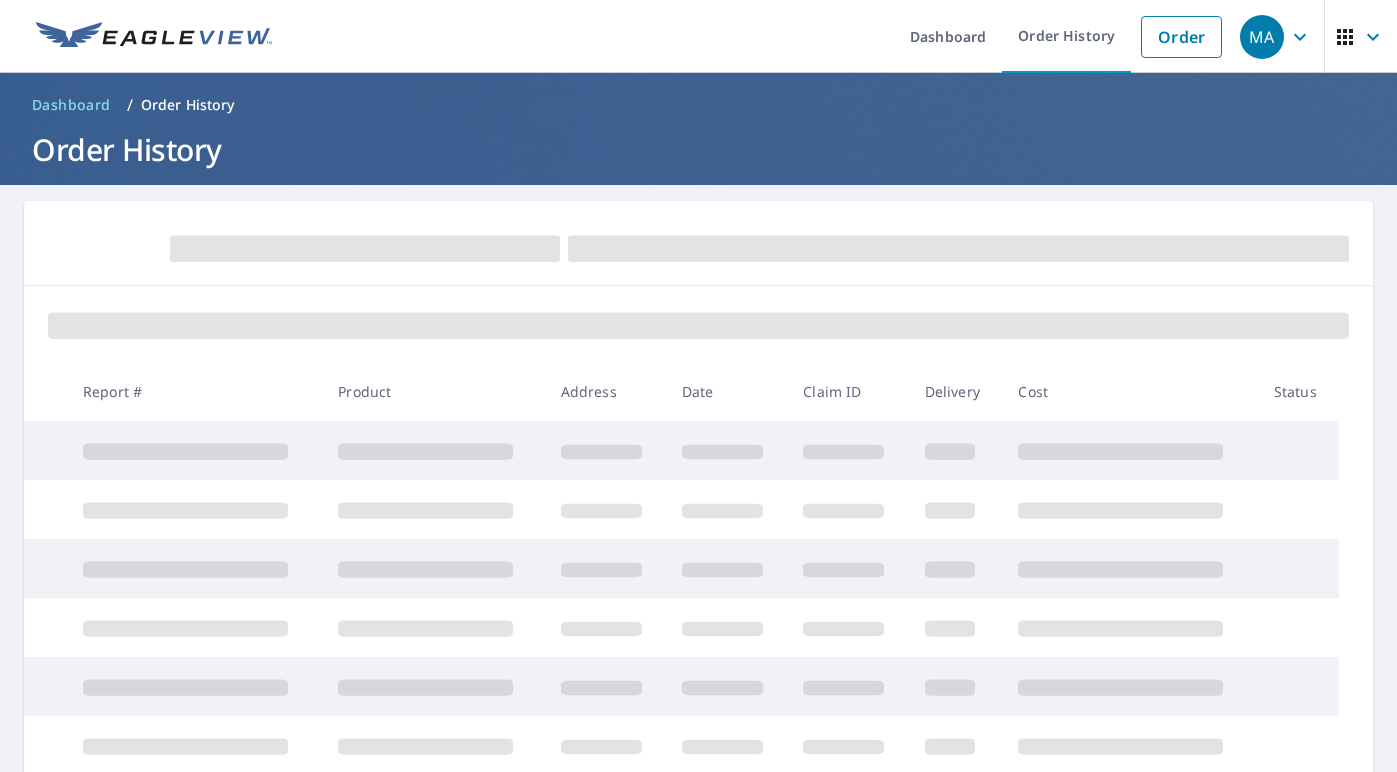 scroll, scrollTop: 0, scrollLeft: 0, axis: both 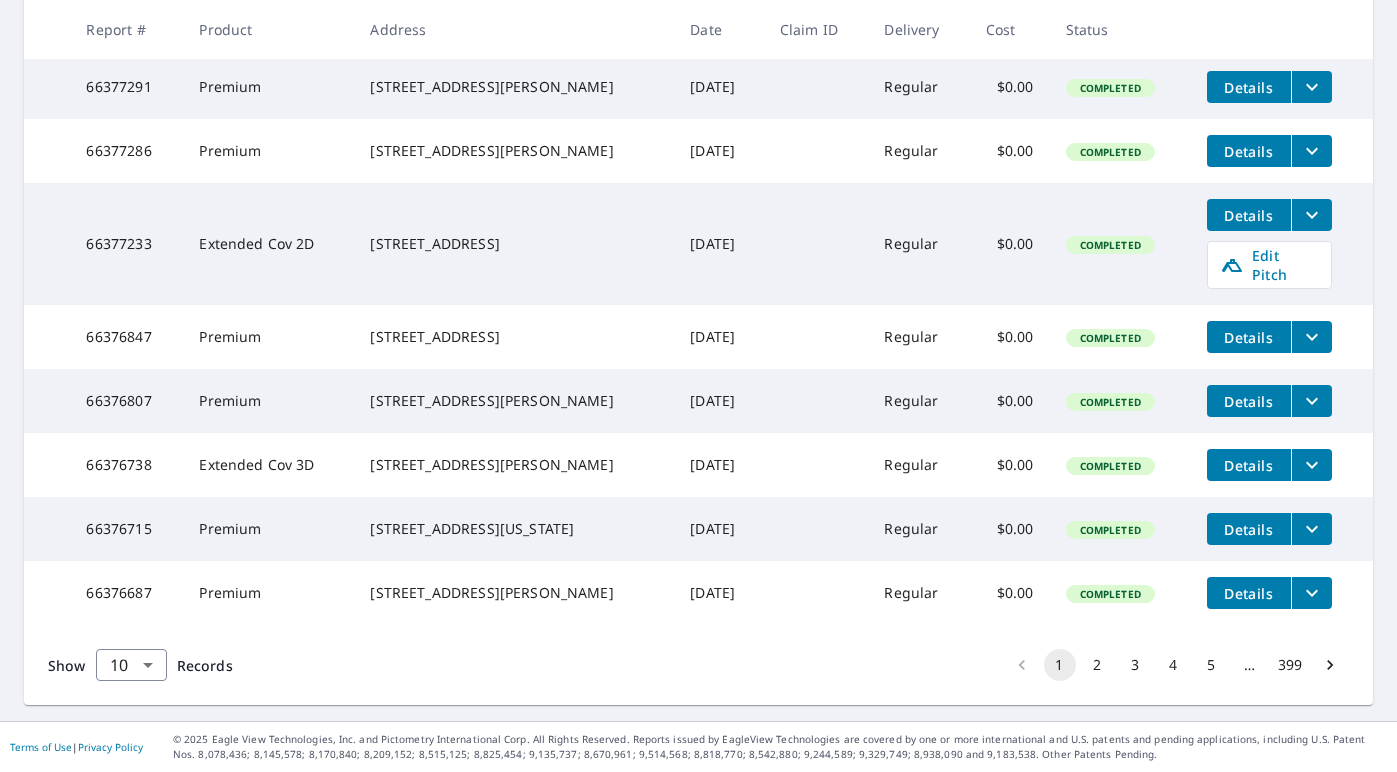 click on "2" at bounding box center (1098, 665) 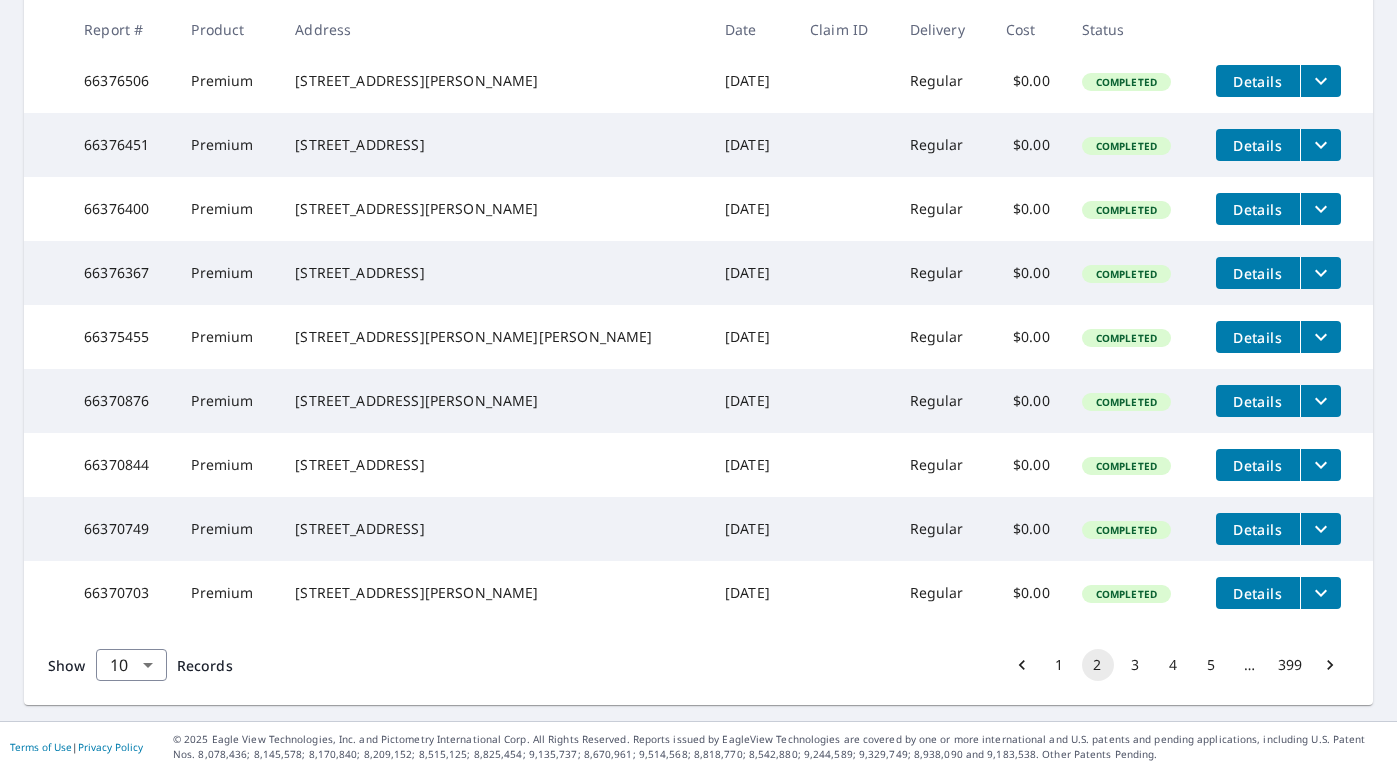 scroll, scrollTop: 538, scrollLeft: 0, axis: vertical 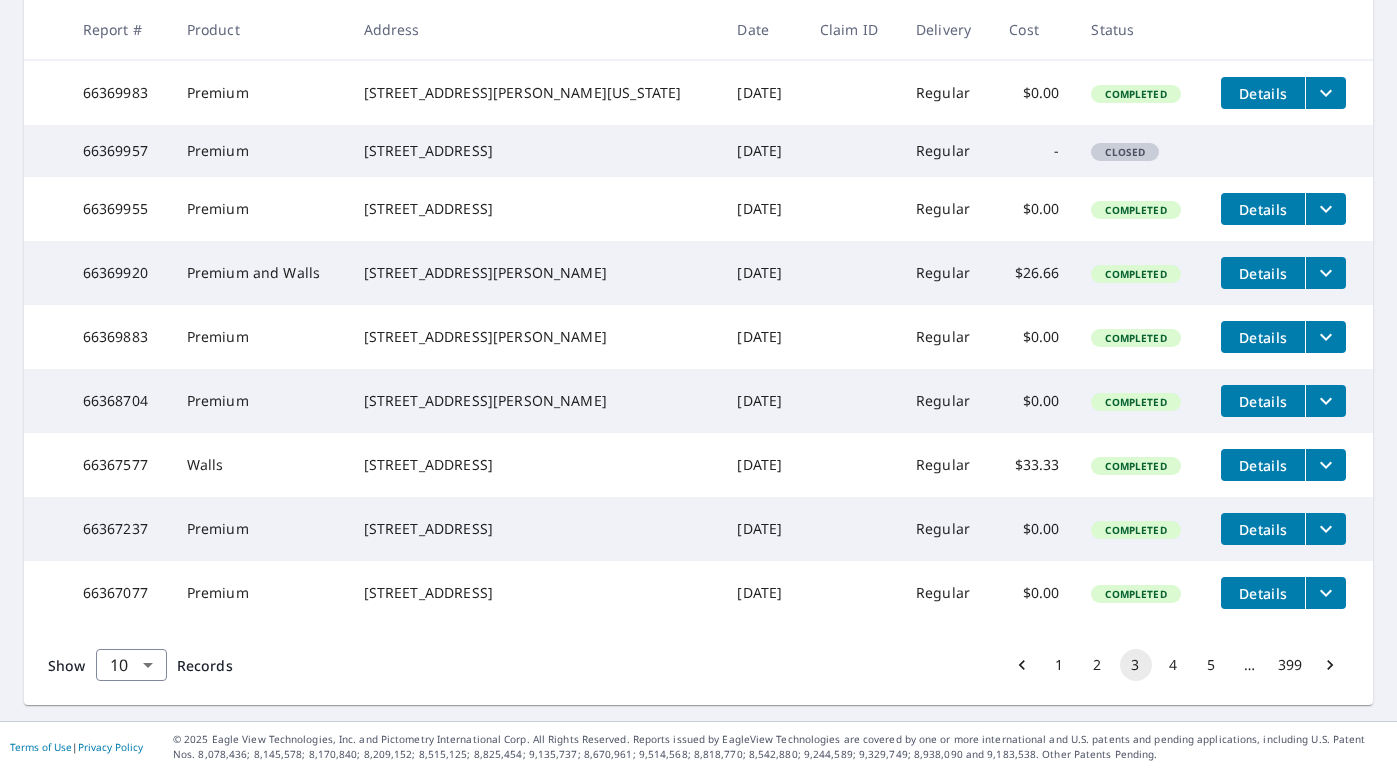 click on "4" at bounding box center [1174, 665] 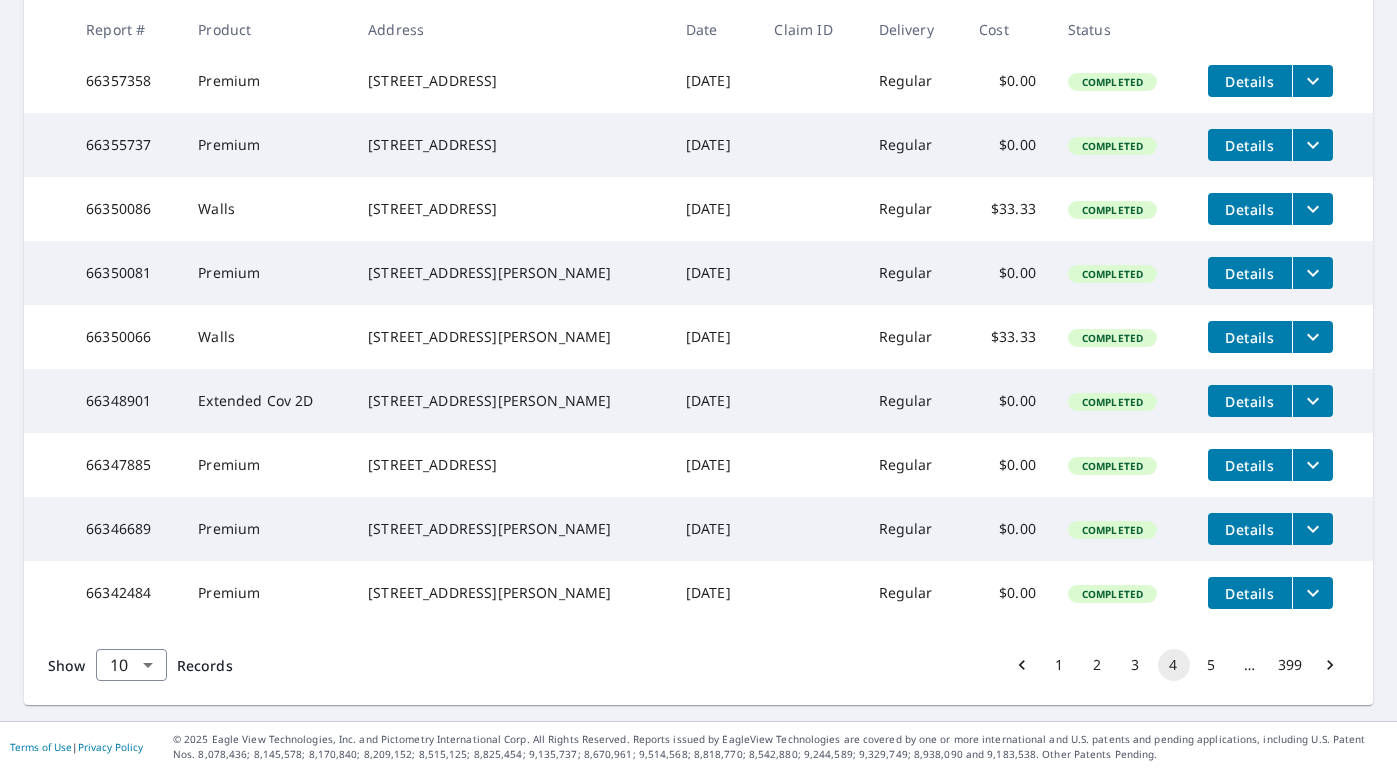 scroll, scrollTop: 538, scrollLeft: 0, axis: vertical 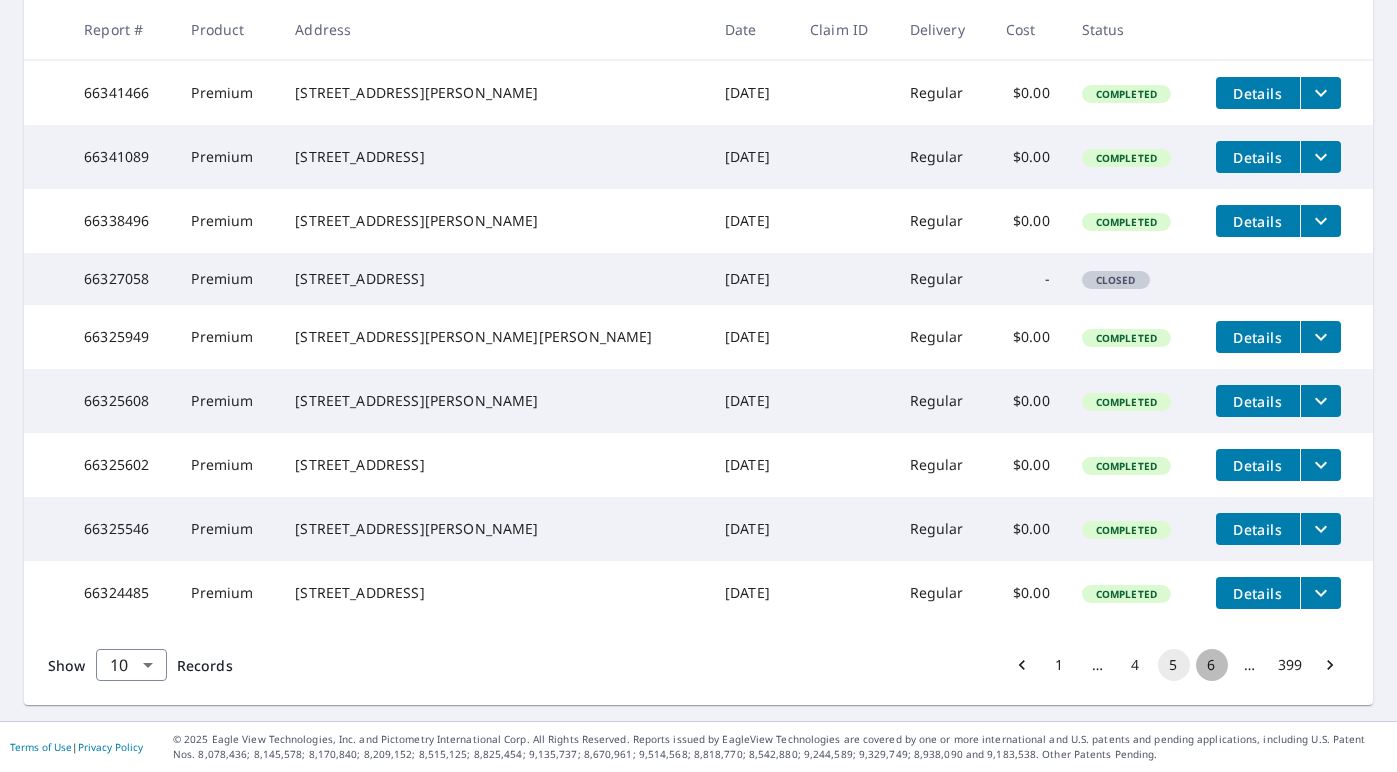 click on "6" at bounding box center (1212, 665) 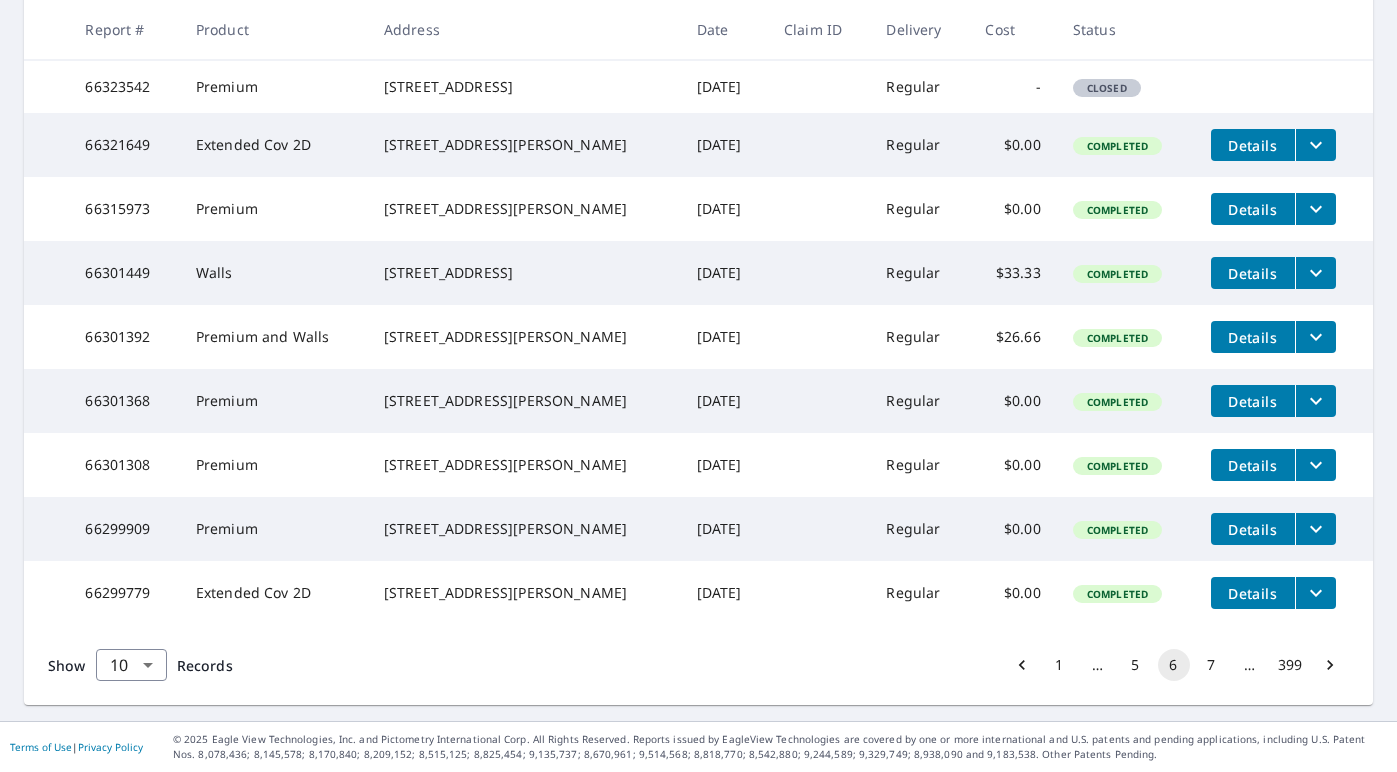 click on "7" at bounding box center [1212, 665] 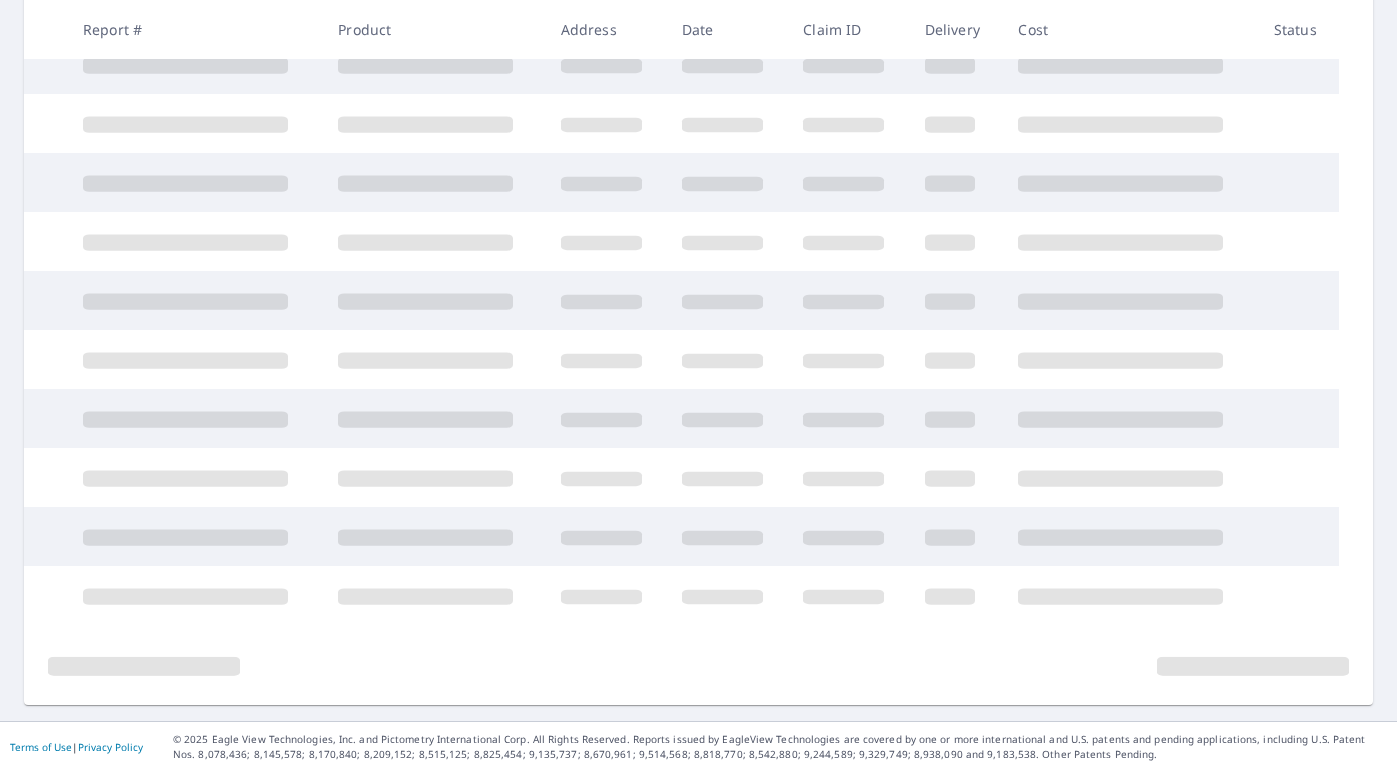 scroll, scrollTop: 386, scrollLeft: 0, axis: vertical 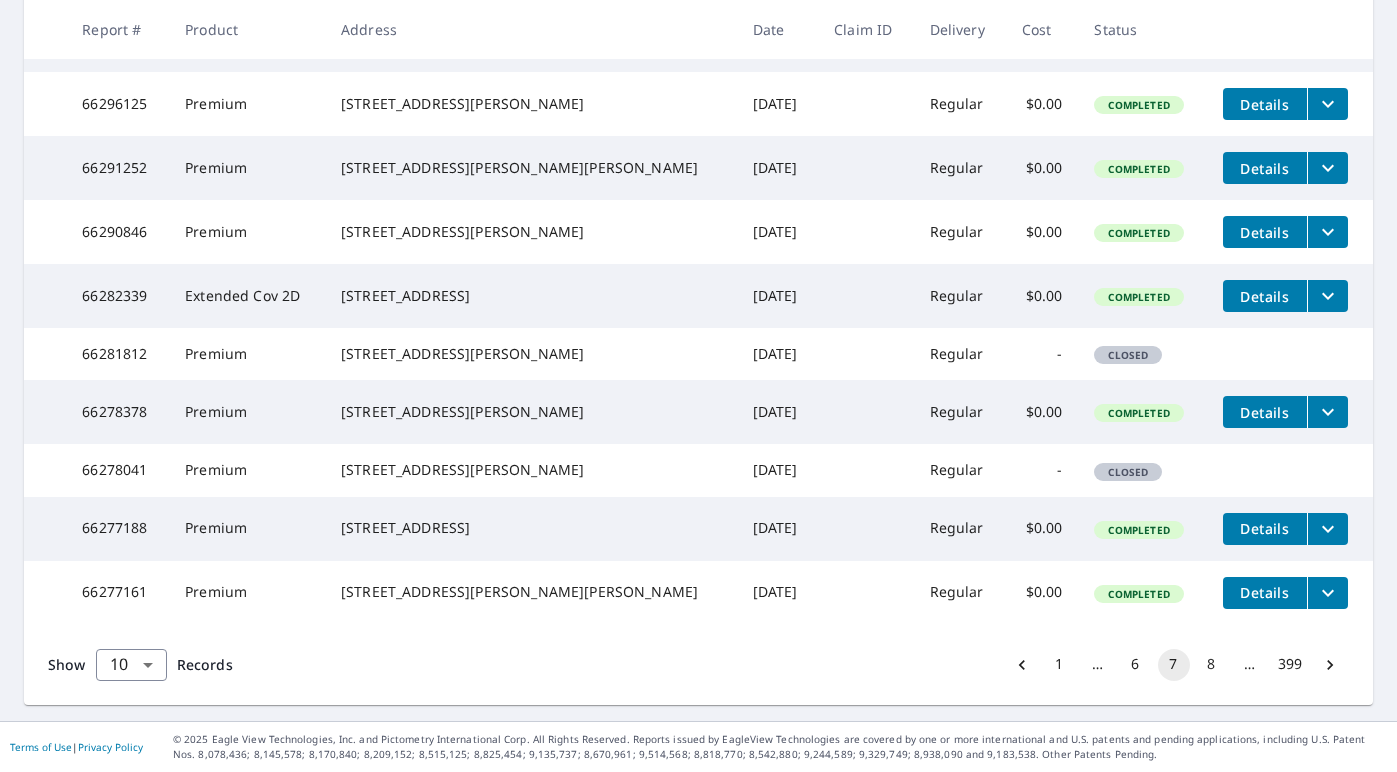 click on "8" at bounding box center (1212, 665) 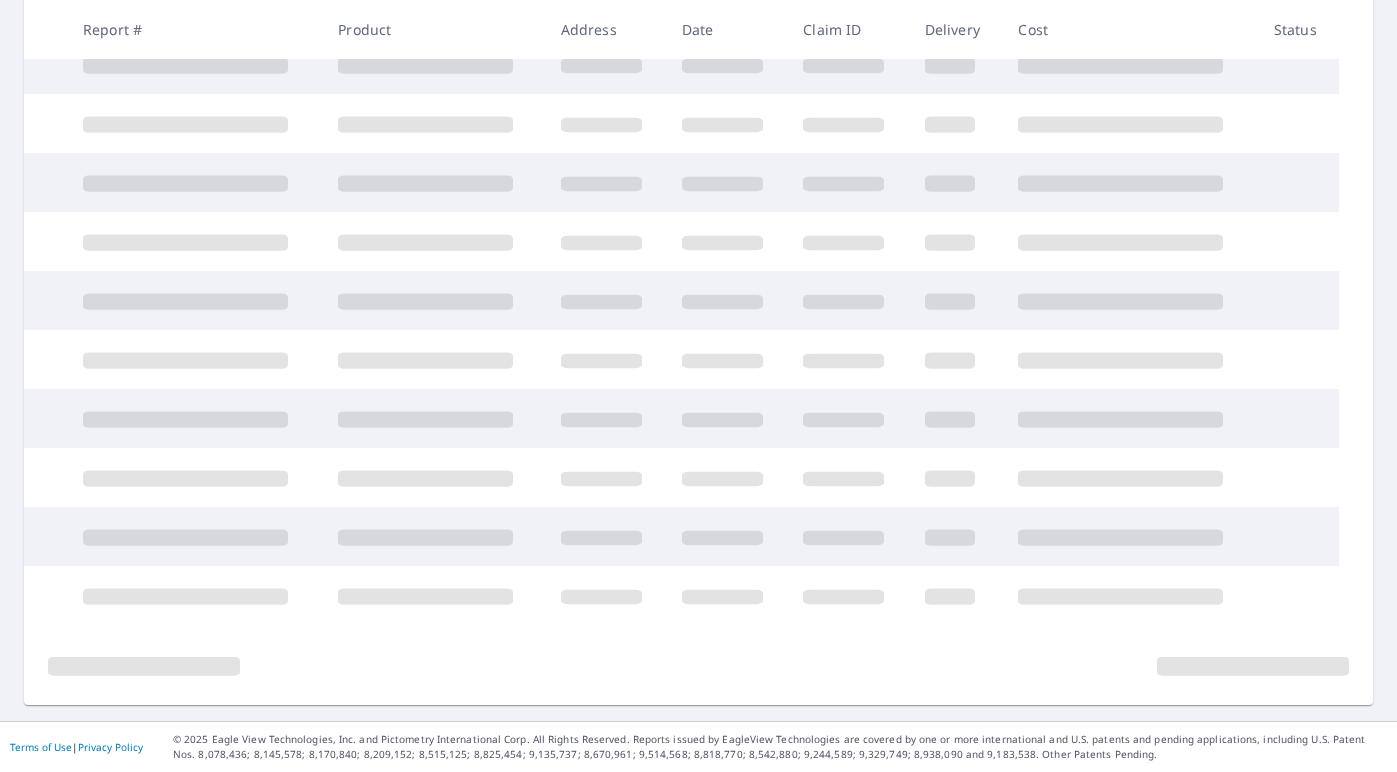 scroll, scrollTop: 386, scrollLeft: 0, axis: vertical 